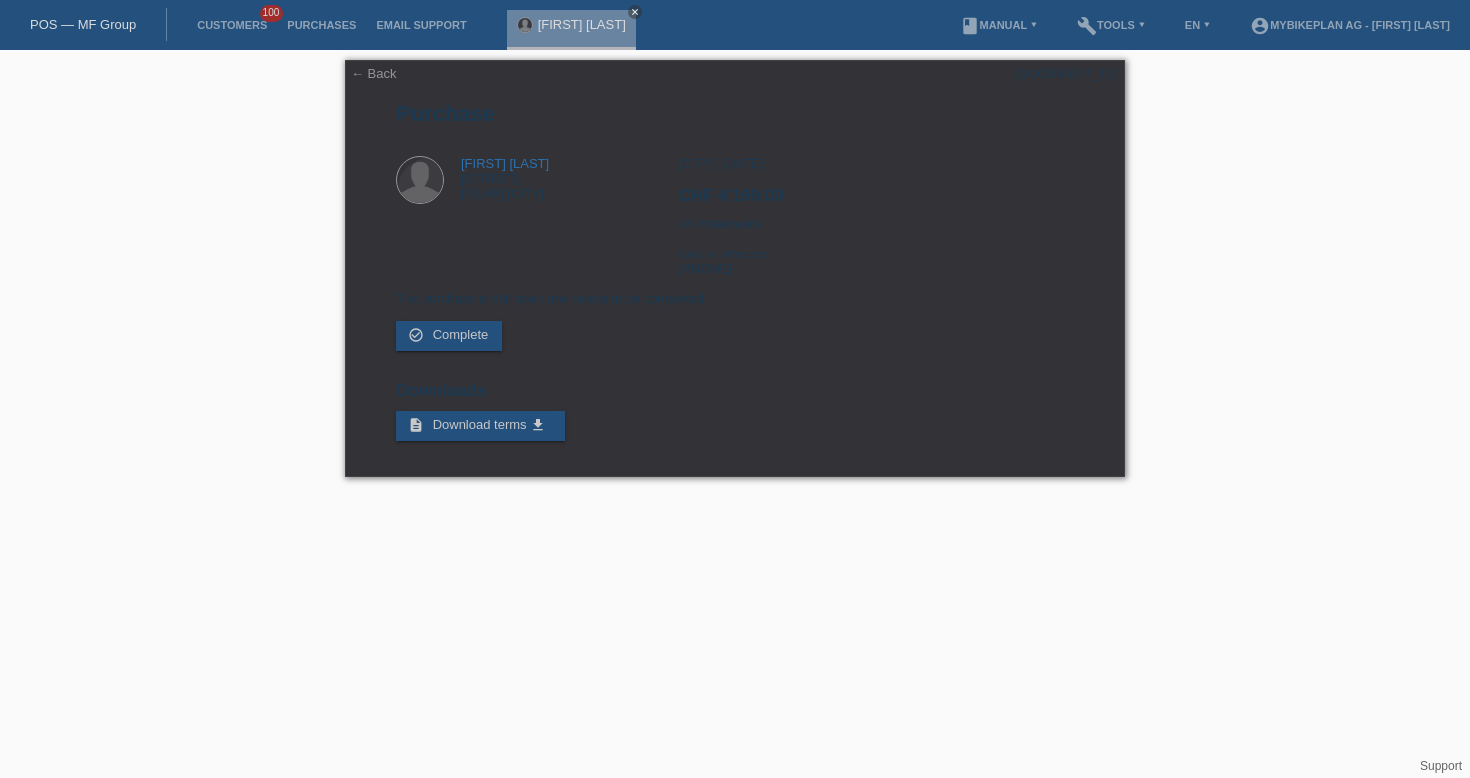 scroll, scrollTop: 0, scrollLeft: 0, axis: both 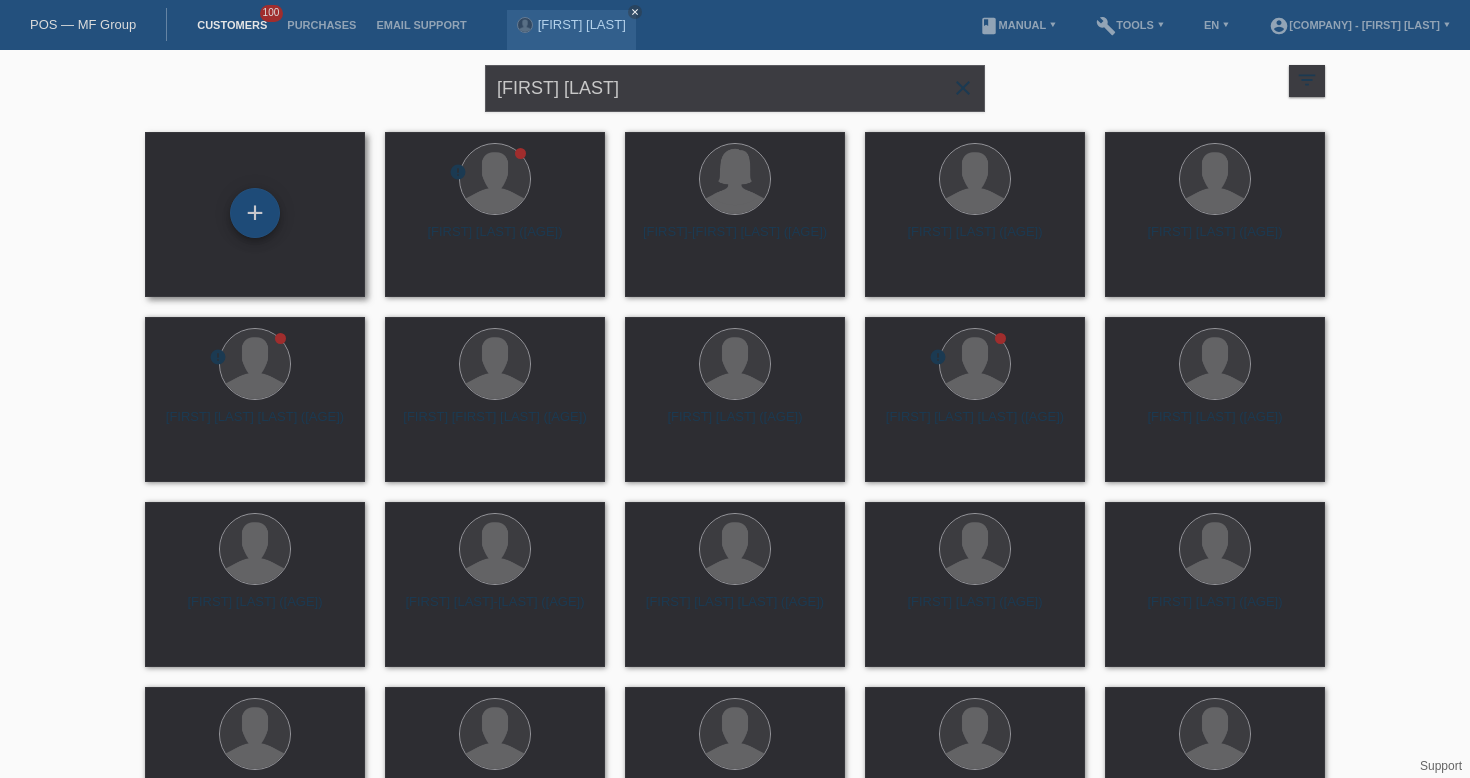 click on "+" at bounding box center [255, 213] 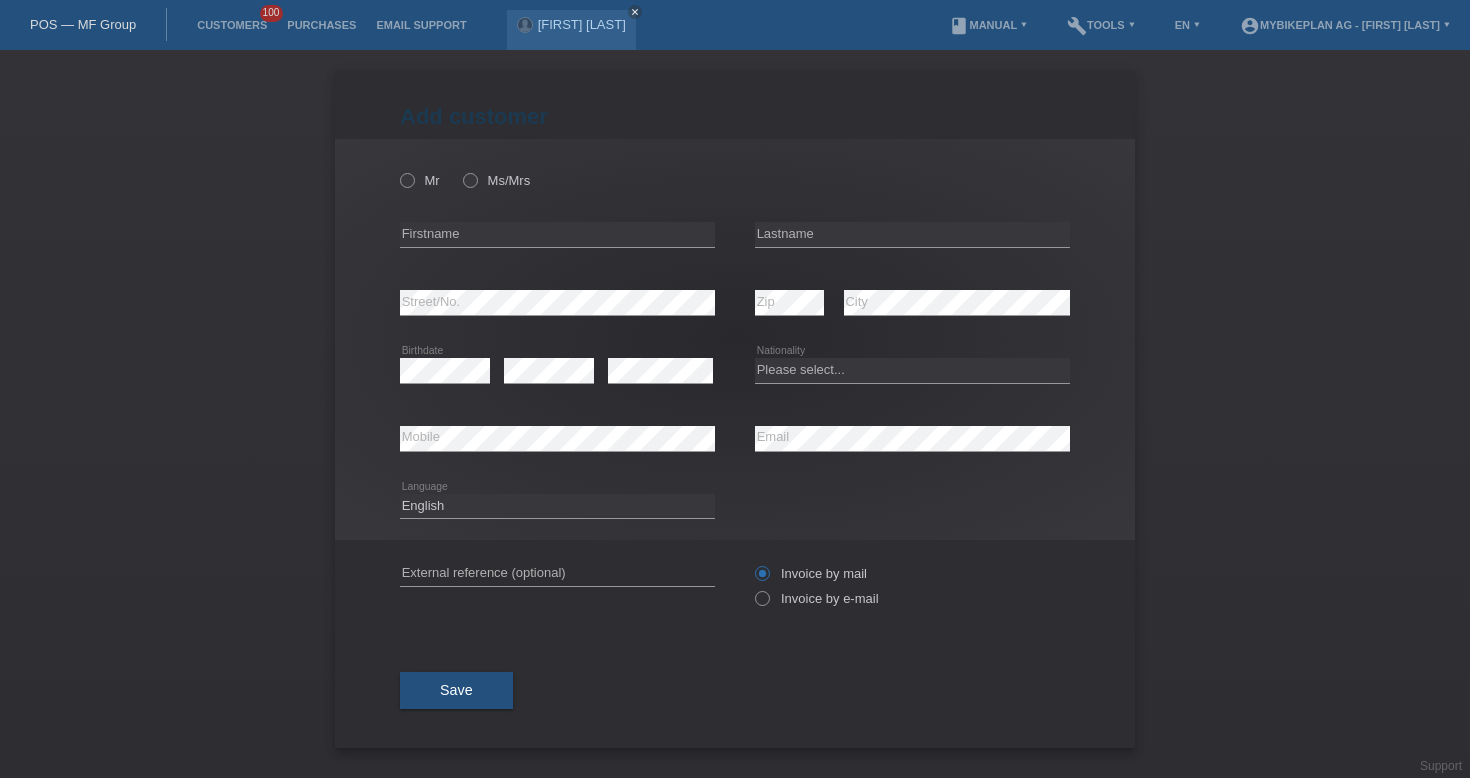 scroll, scrollTop: 0, scrollLeft: 0, axis: both 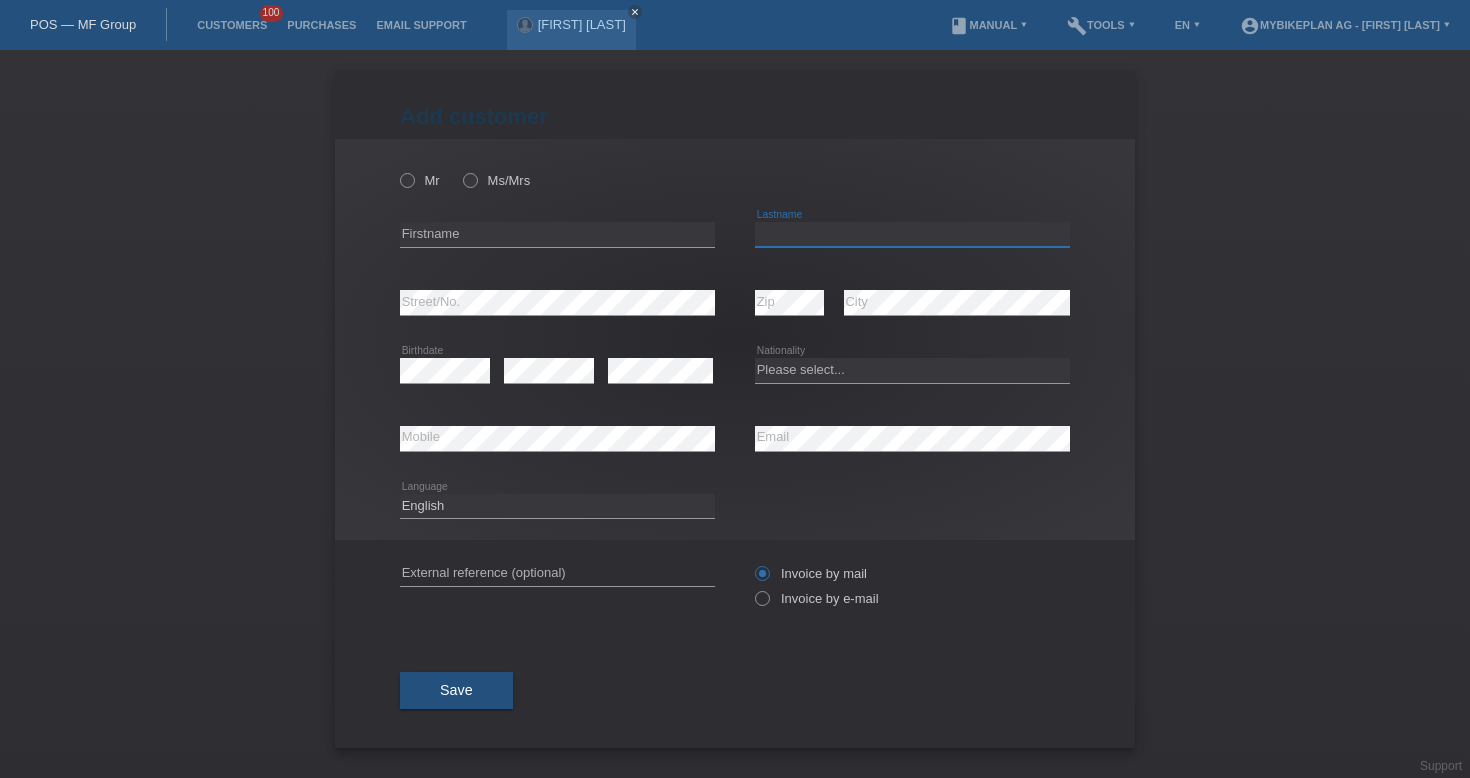 click at bounding box center [912, 234] 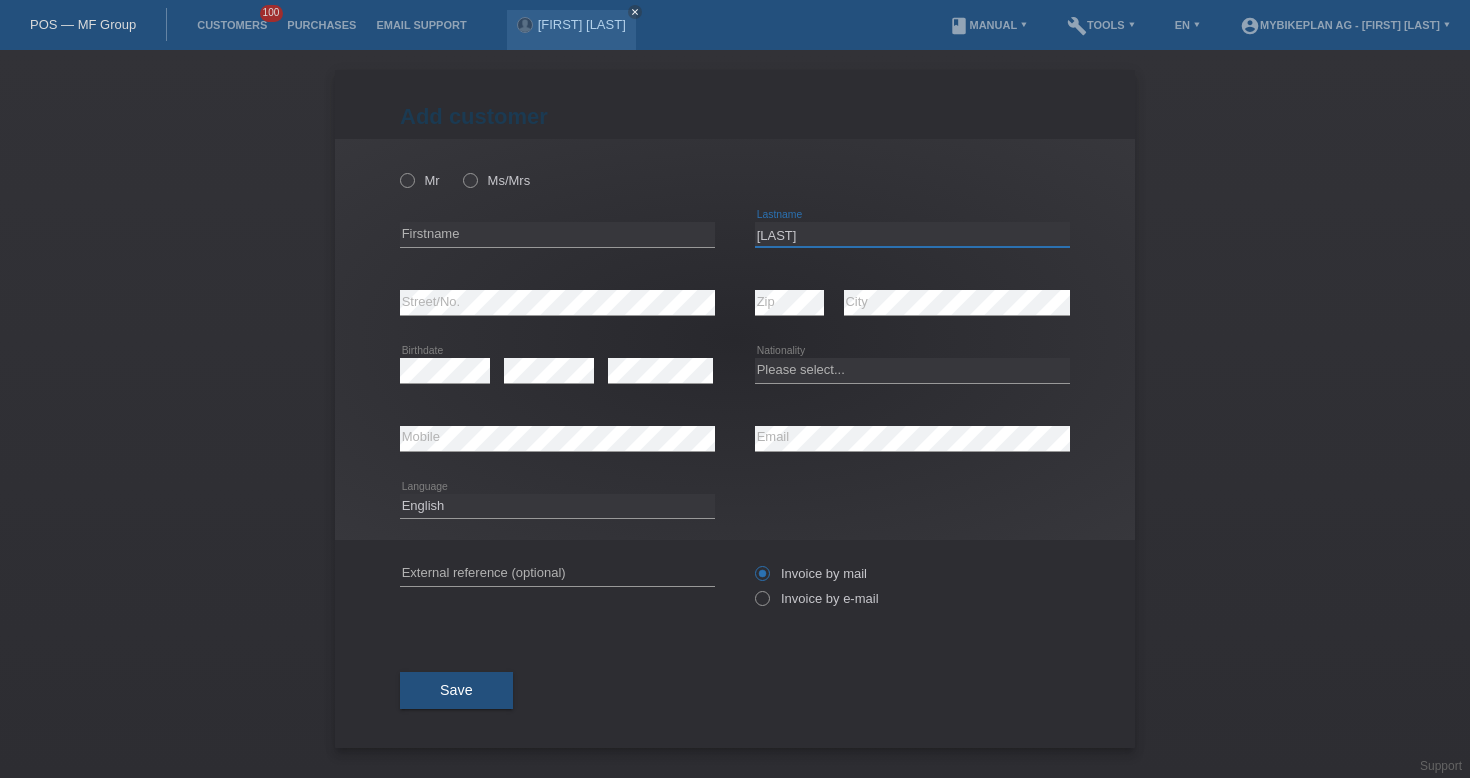 type on "[LAST]" 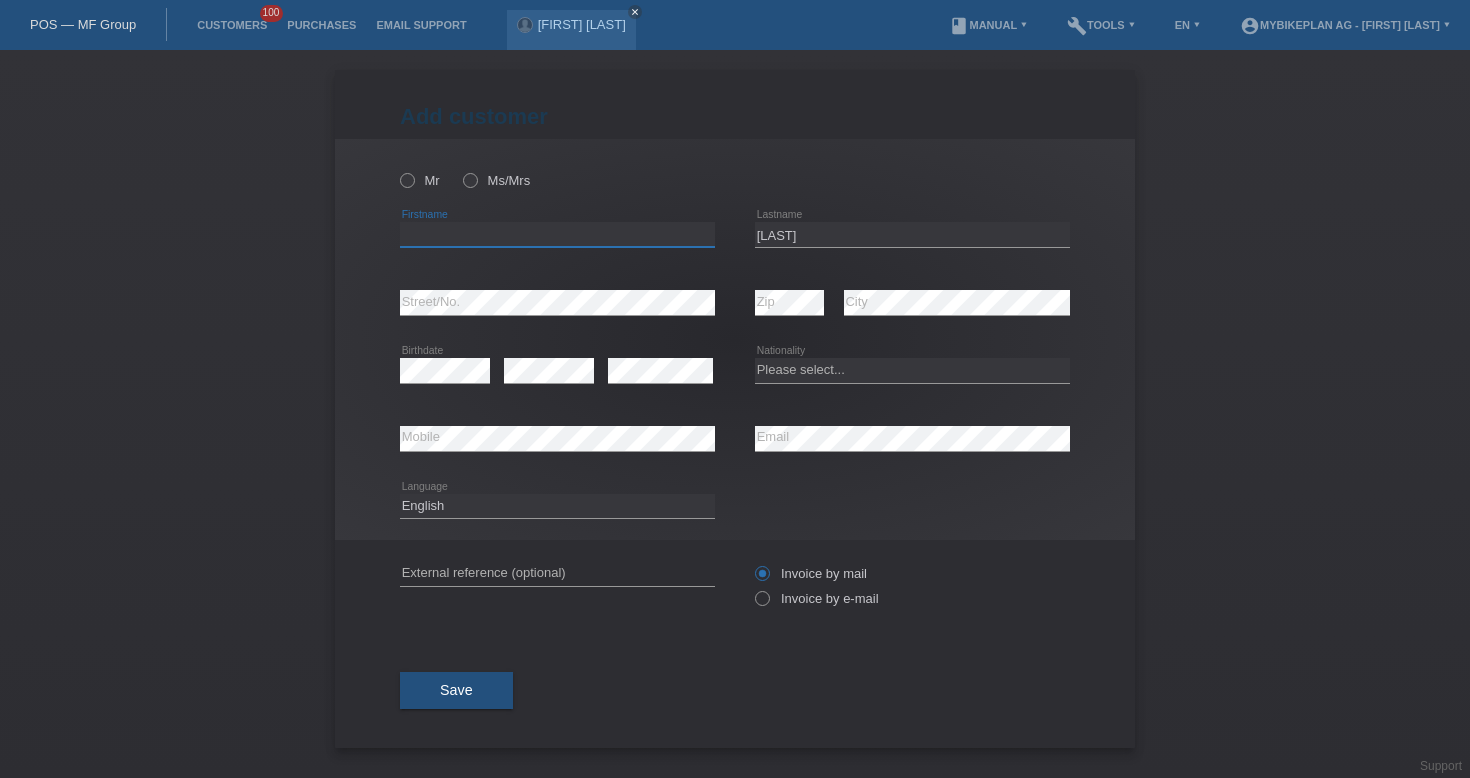 click at bounding box center (557, 234) 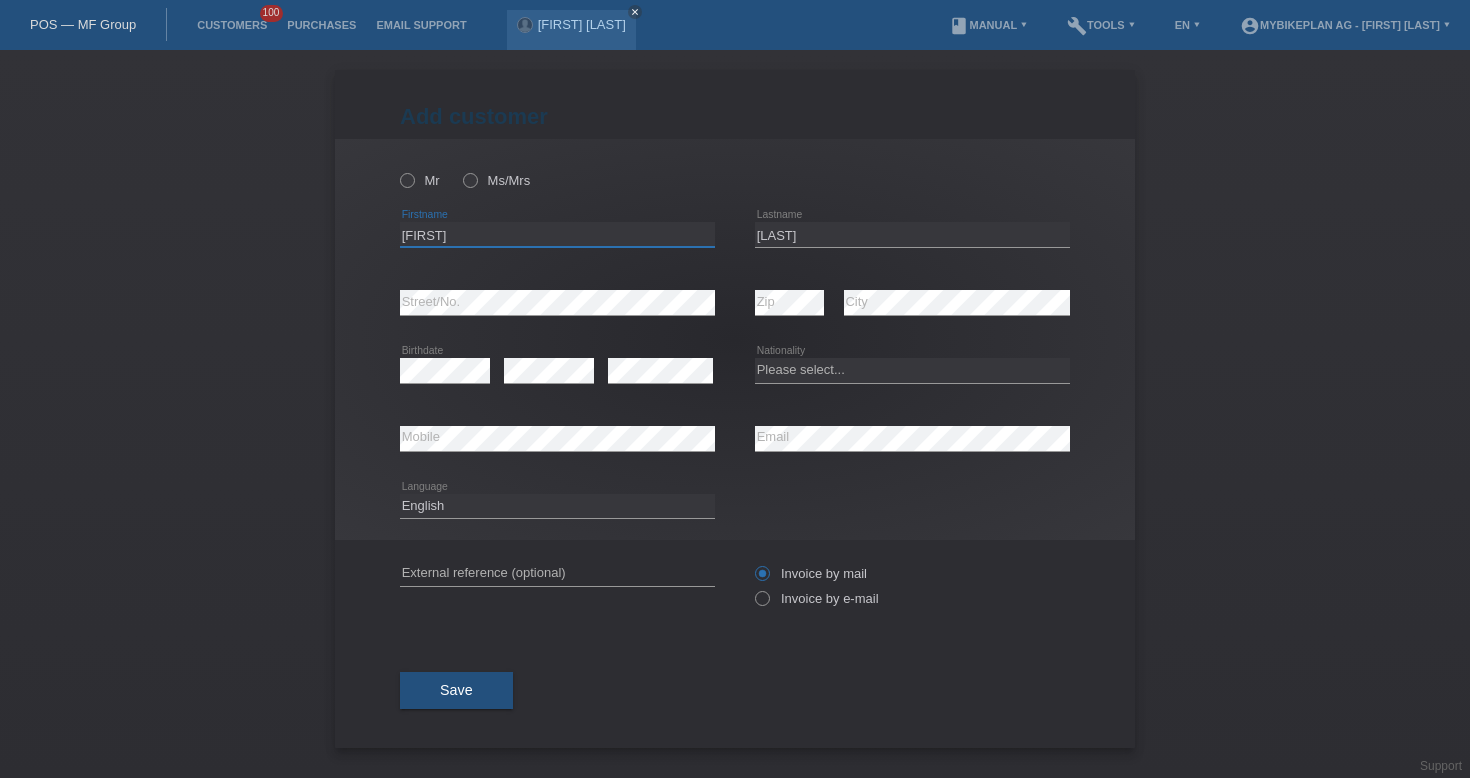 type on "[FIRST]" 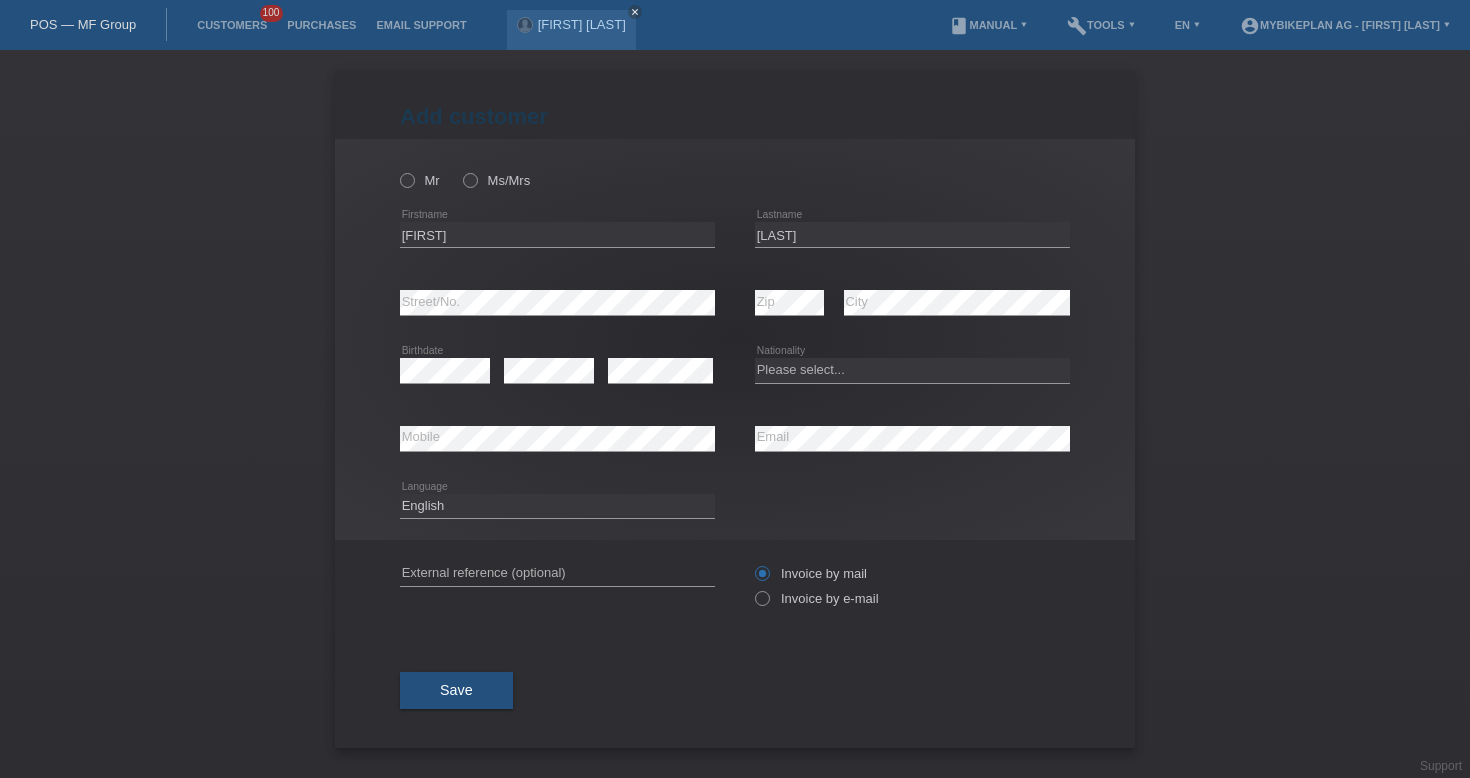 click at bounding box center [445, 383] 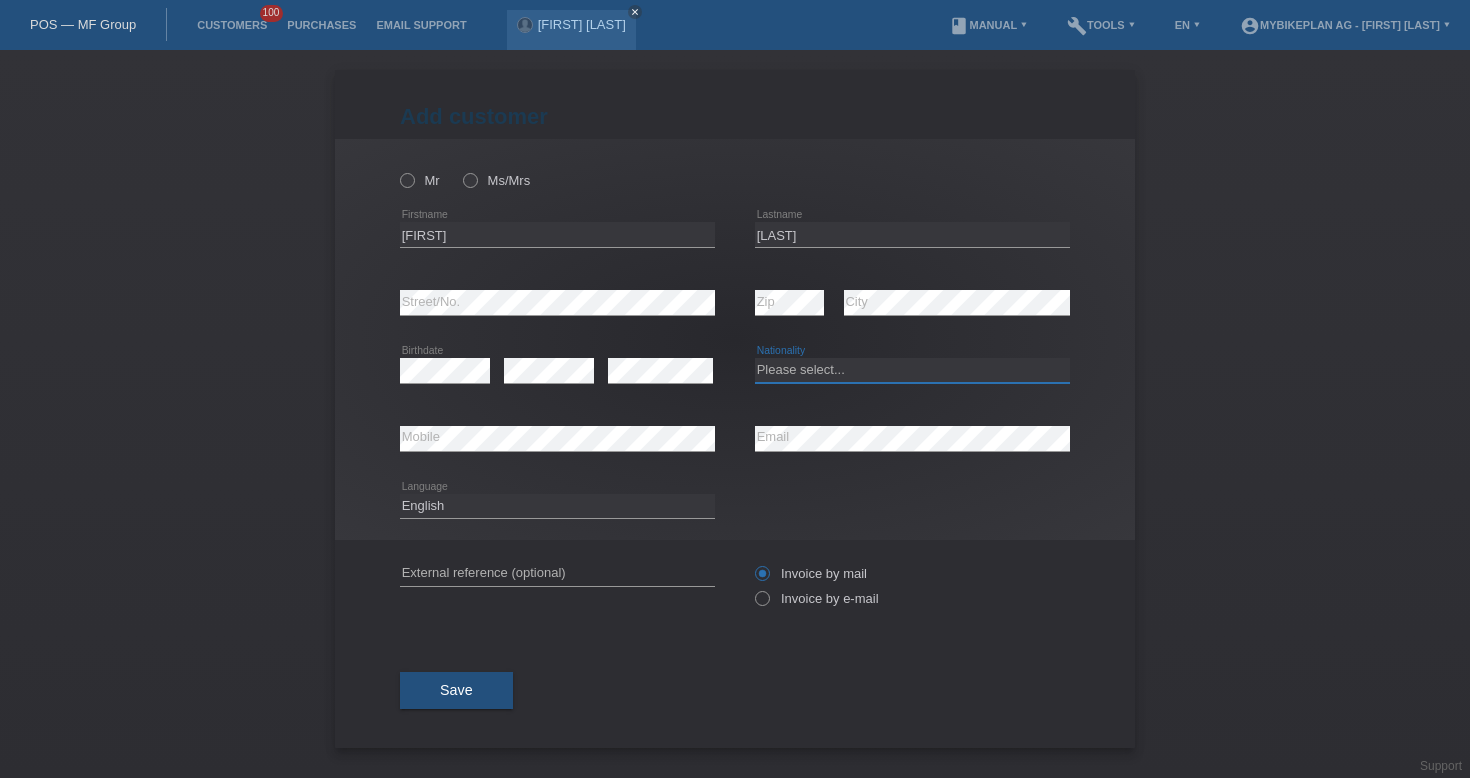 click on "Please select...
Switzerland
Austria
Germany
Liechtenstein
------------
Afghanistan
Åland Islands
Albania
Algeria
American Samoa Andorra Angola Anguilla Antarctica Antigua and Barbuda Argentina Armenia" at bounding box center (912, 370) 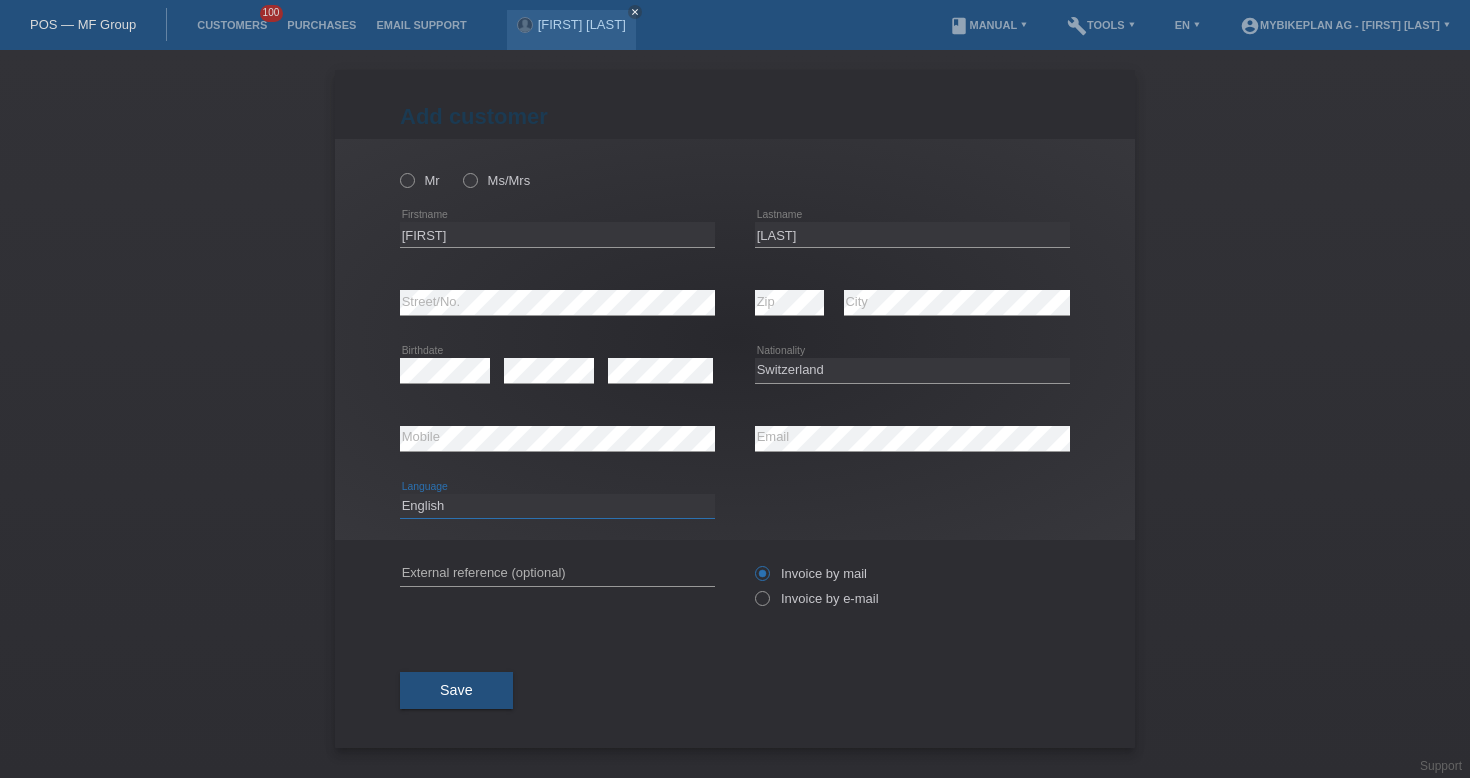 click on "Deutsch
Français
Italiano
English" at bounding box center [557, 506] 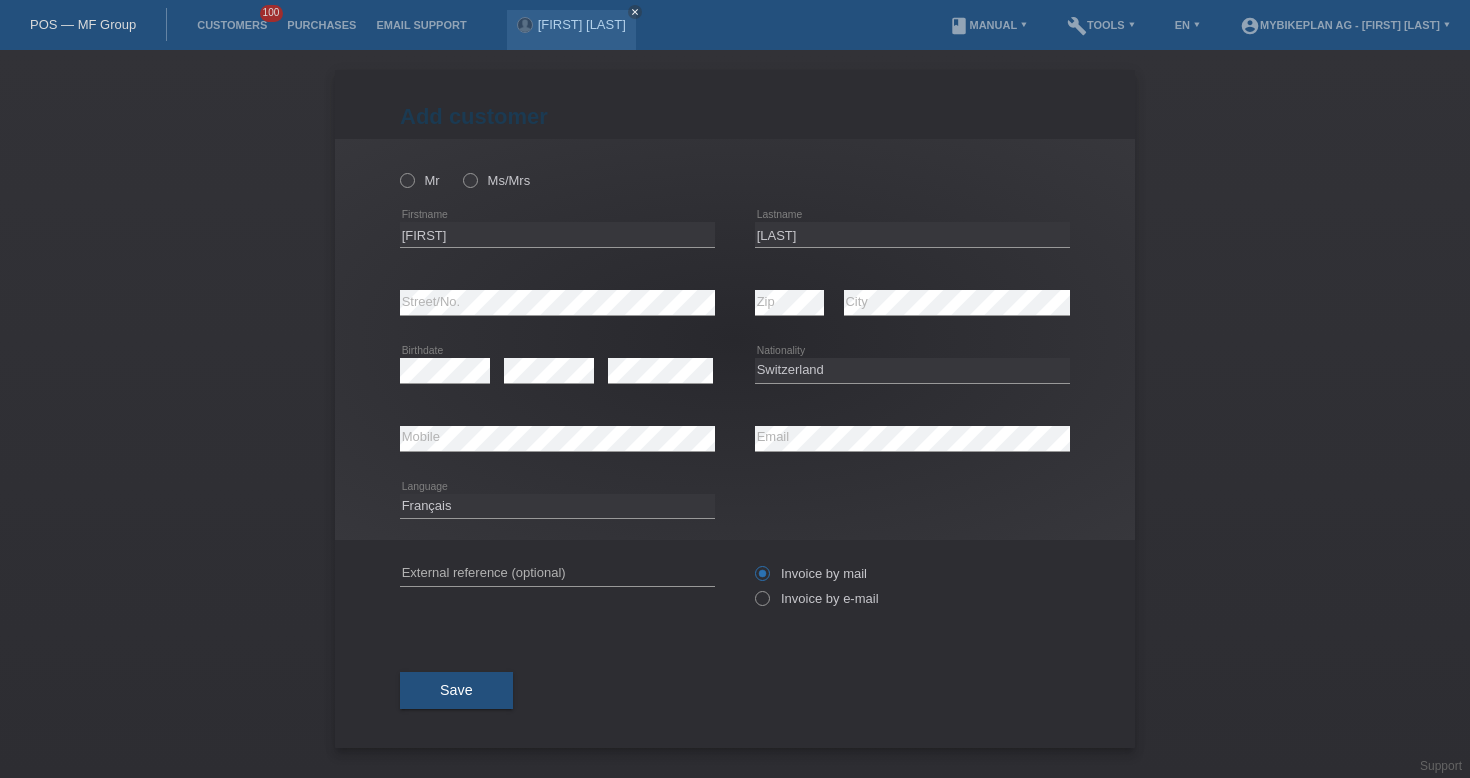 click at bounding box center [557, 586] 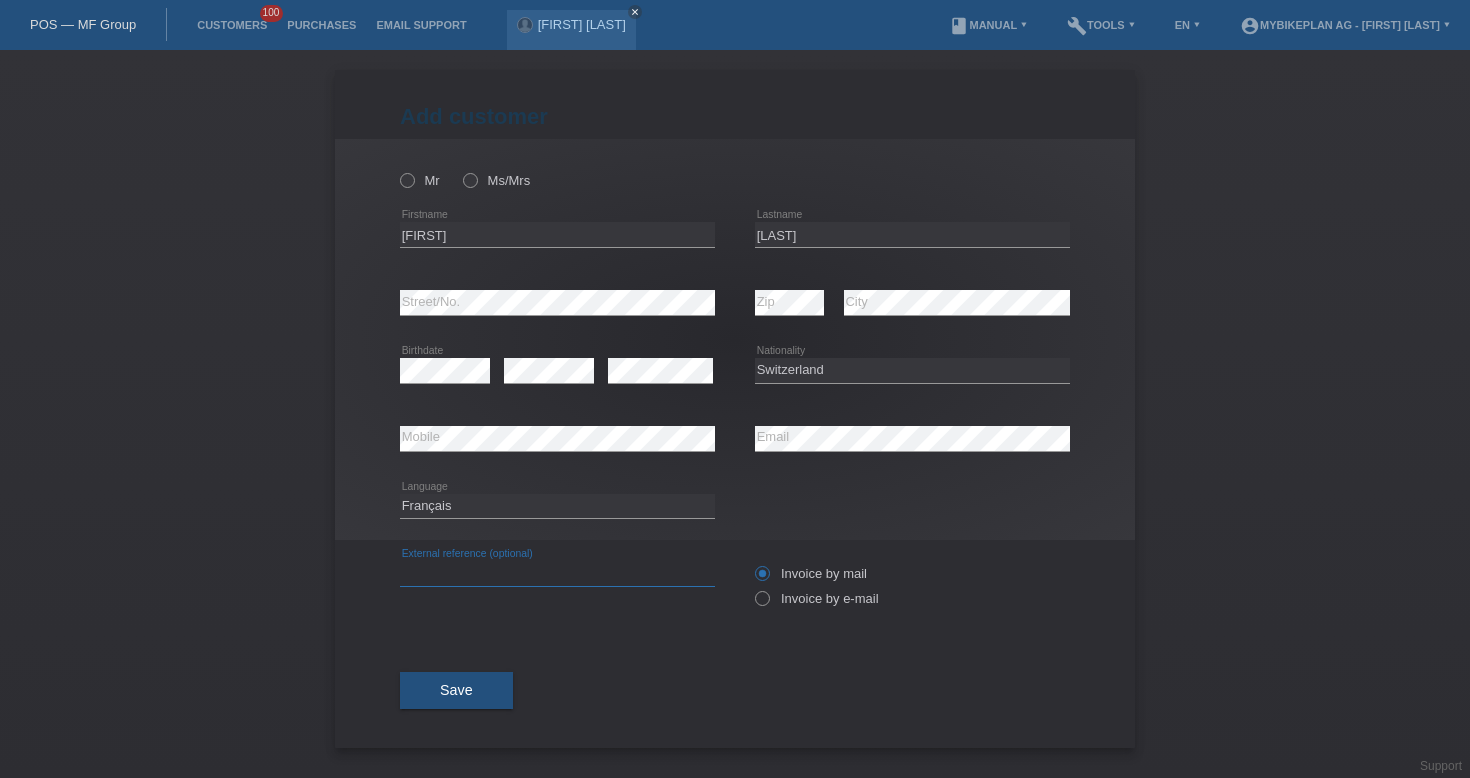 click at bounding box center [557, 573] 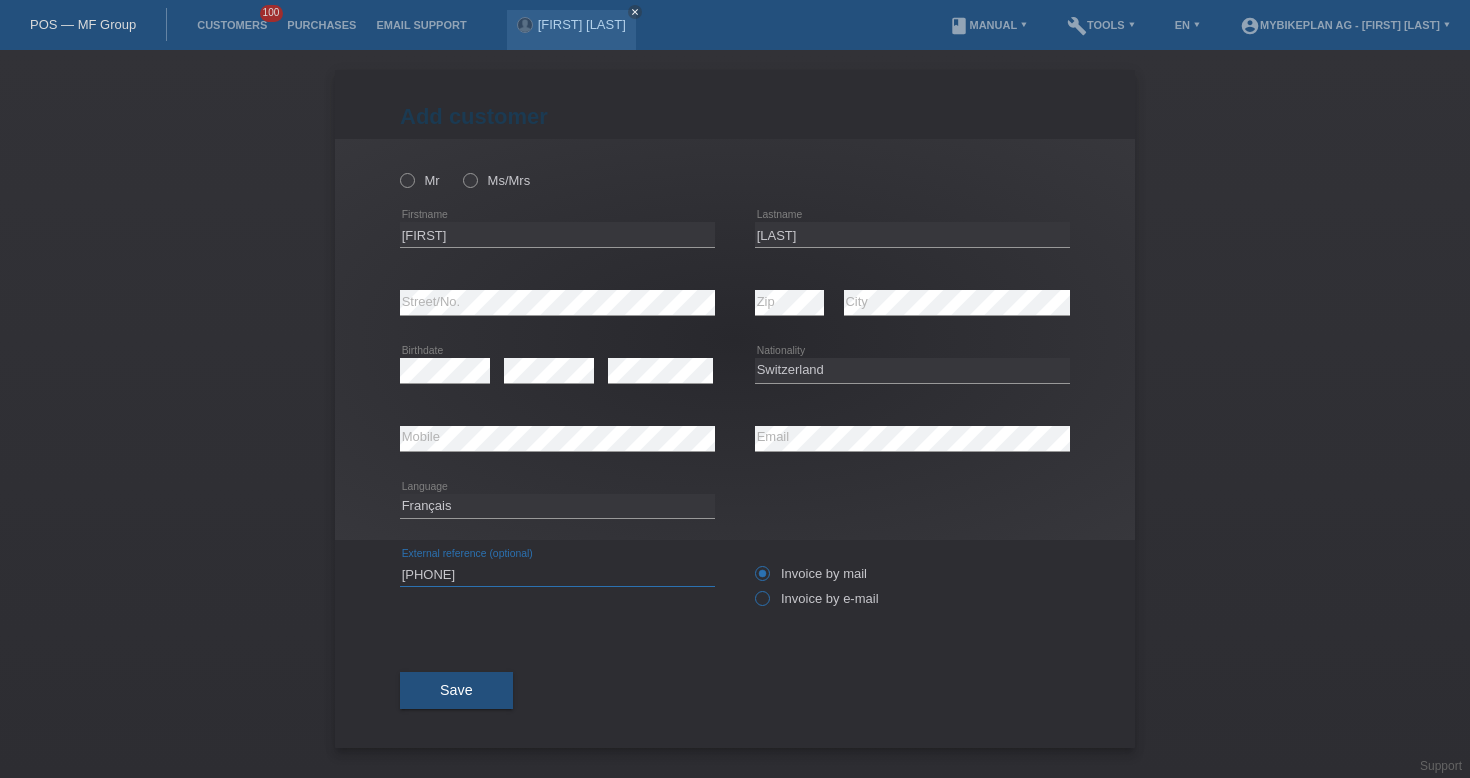 type on "[PHONE]" 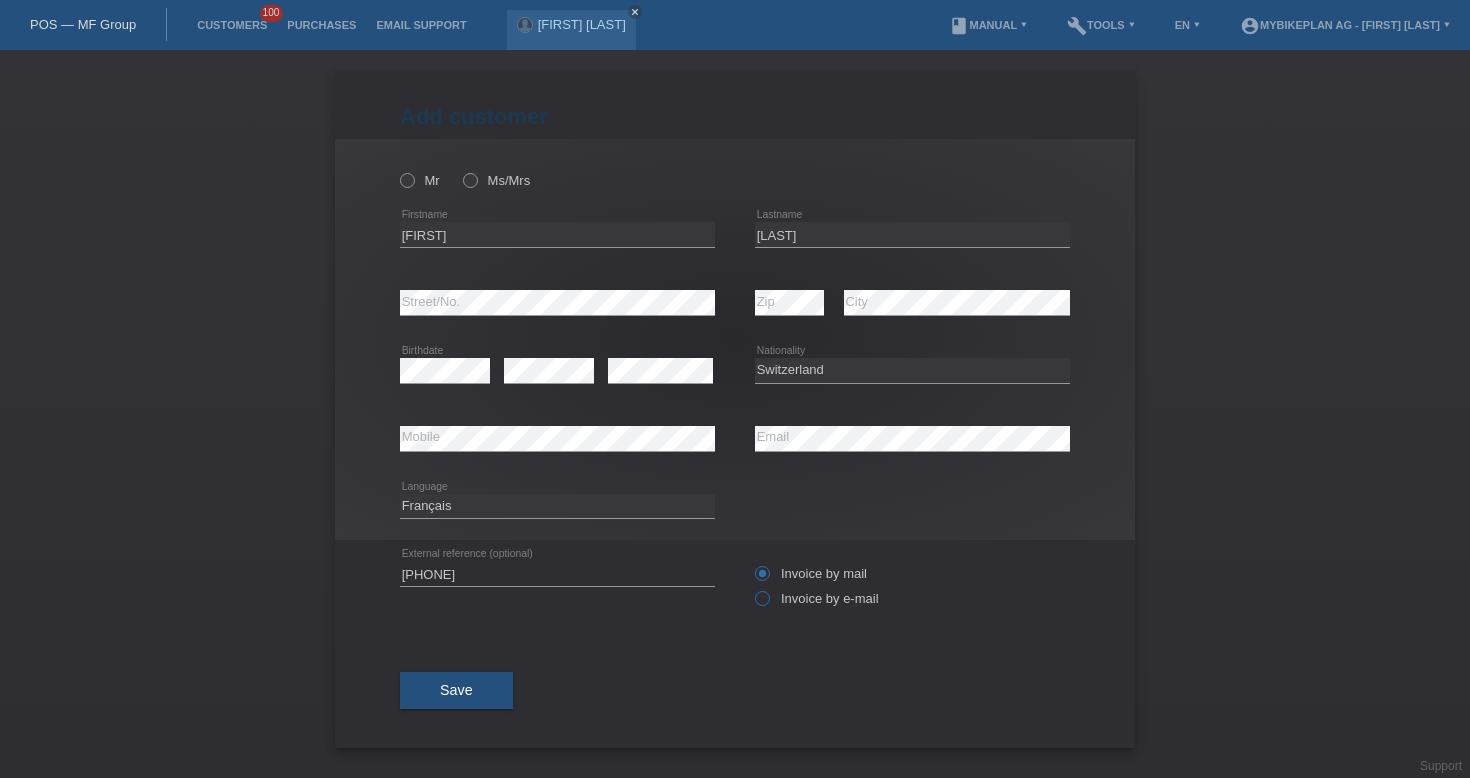 click on "Invoice by e-mail" at bounding box center (817, 598) 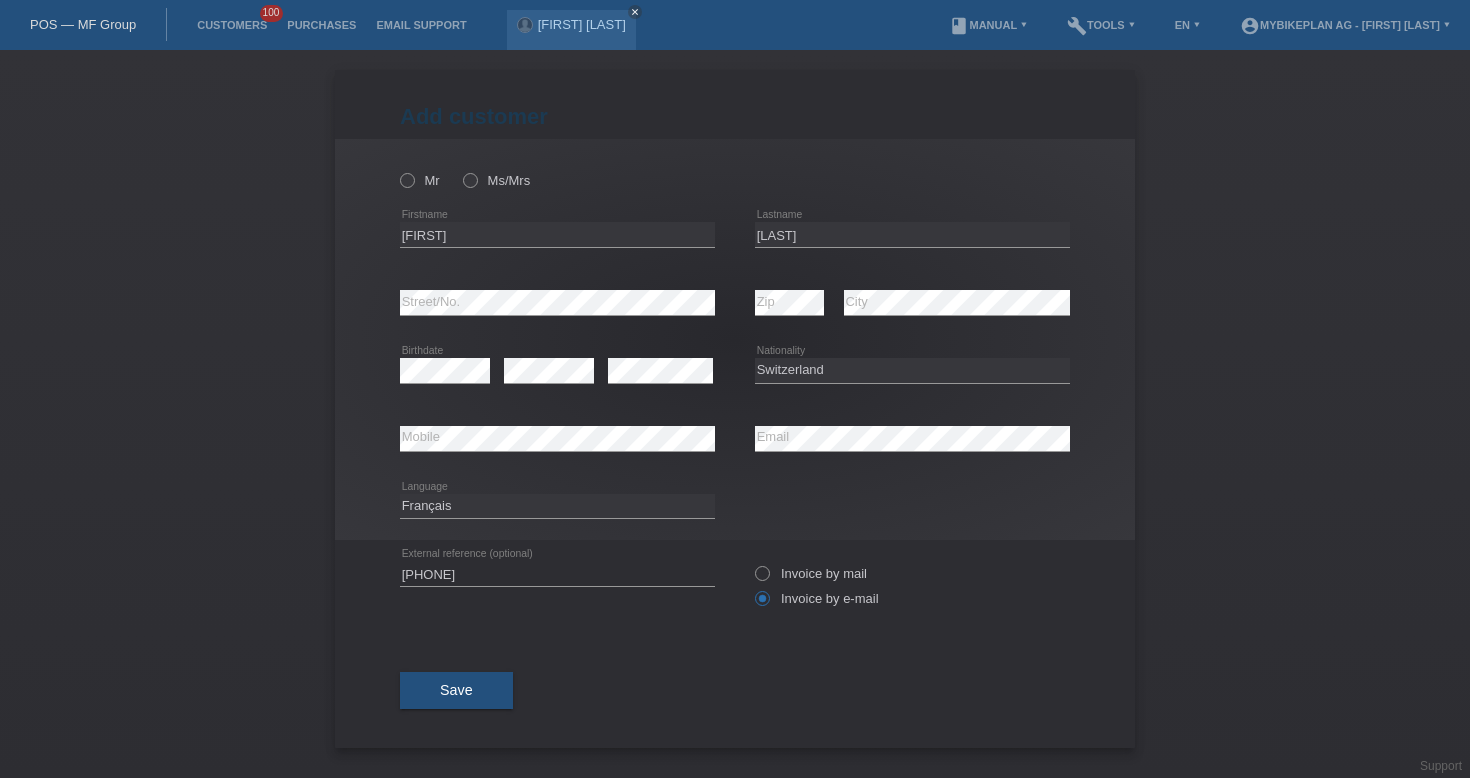 click on "Mr
Ms/Mrs" at bounding box center (557, 180) 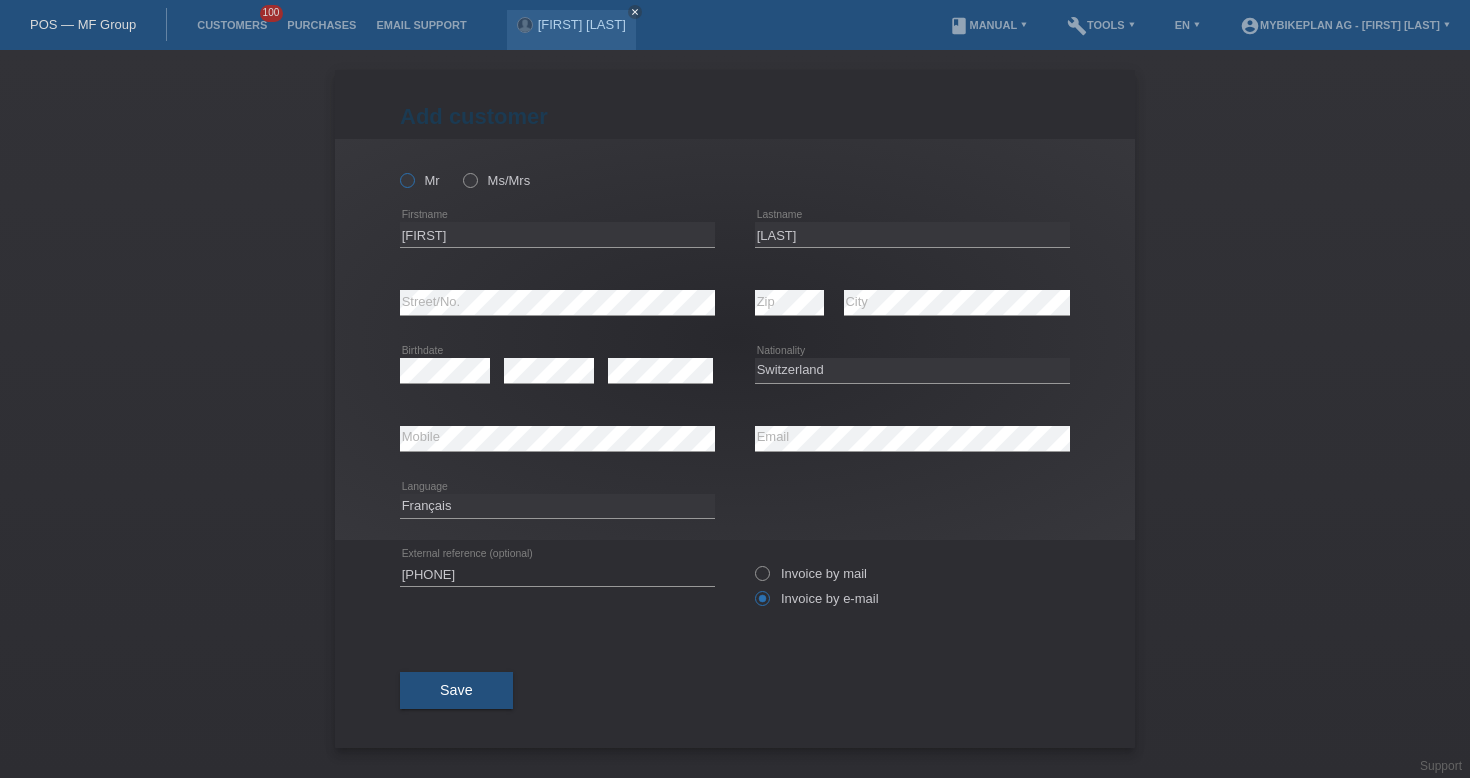 click at bounding box center (397, 170) 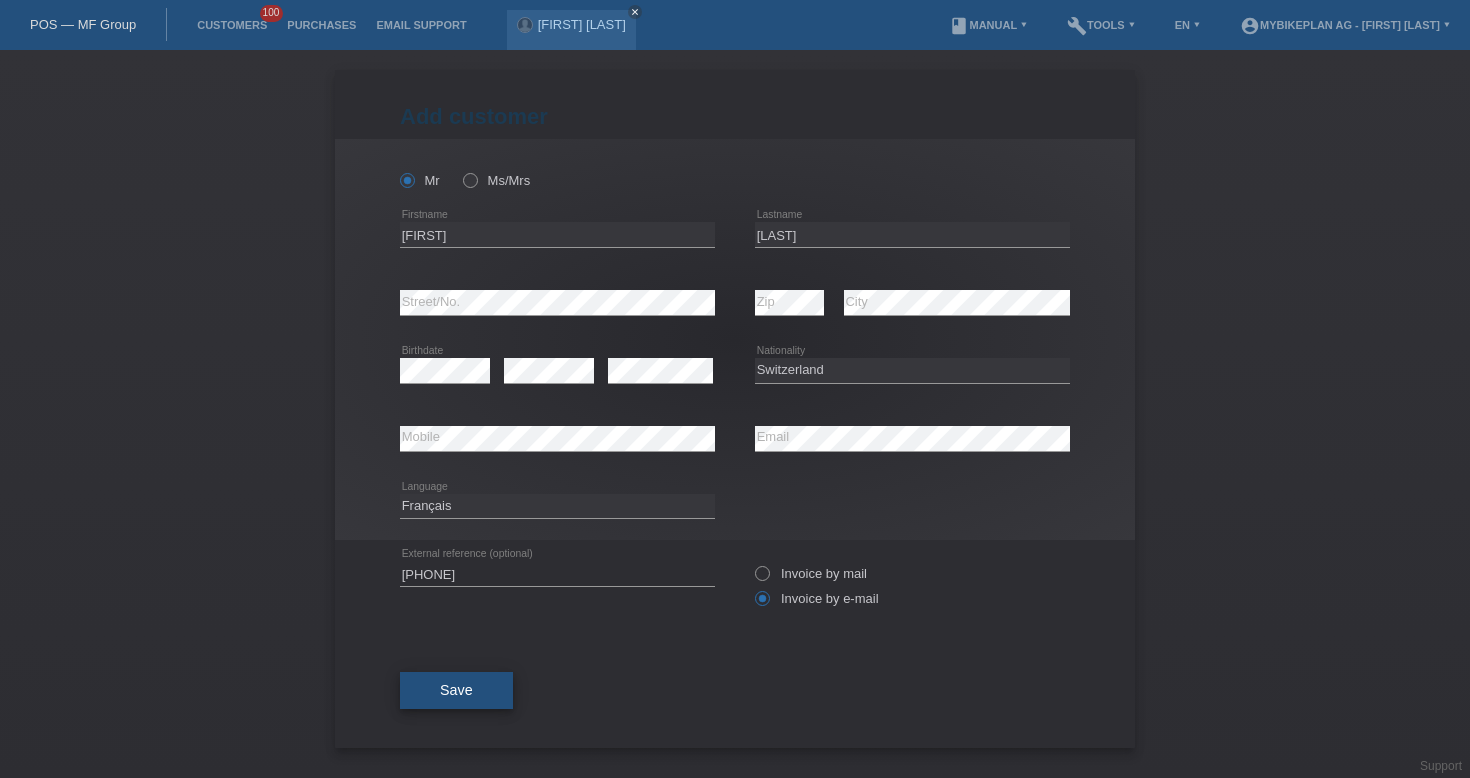 click on "Save" at bounding box center (456, 691) 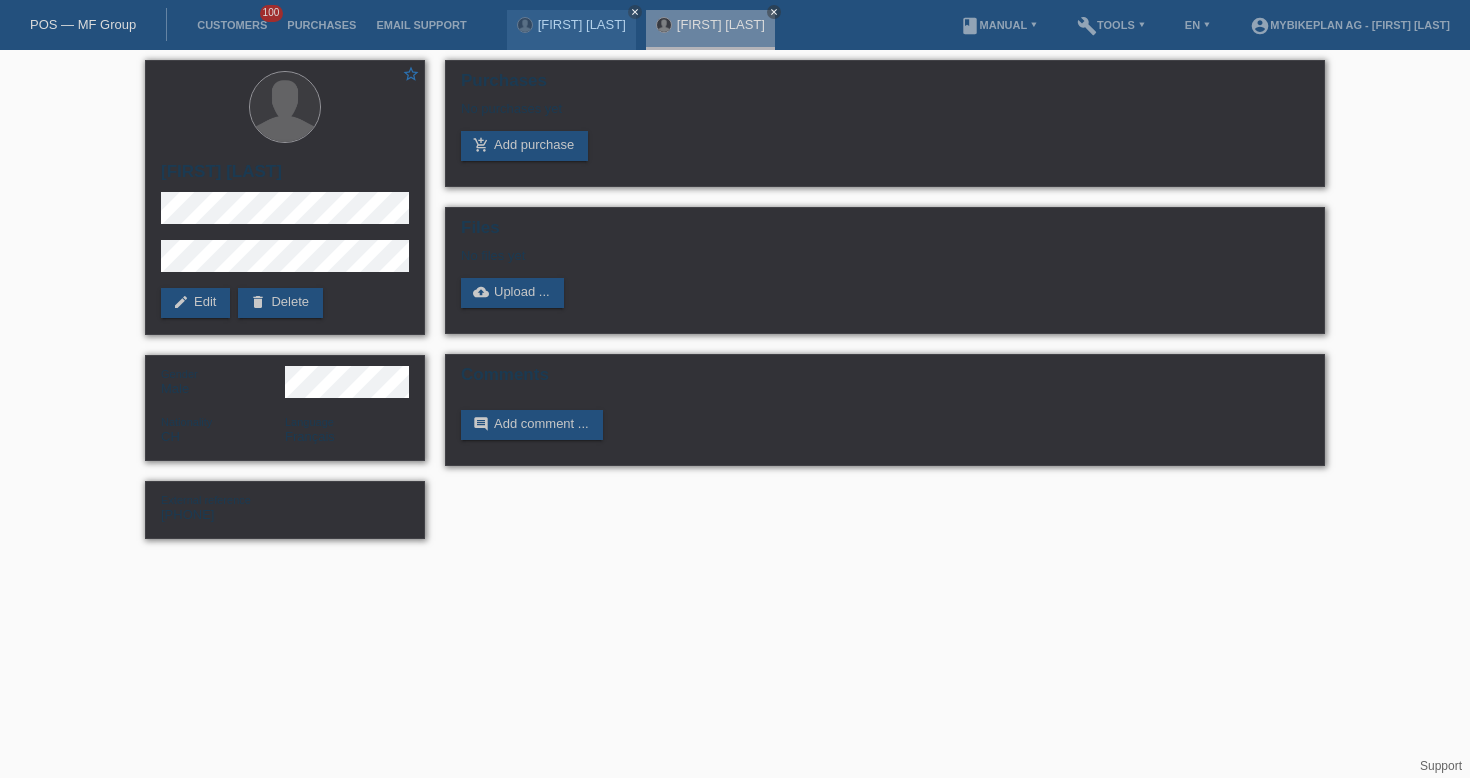 scroll, scrollTop: 0, scrollLeft: 0, axis: both 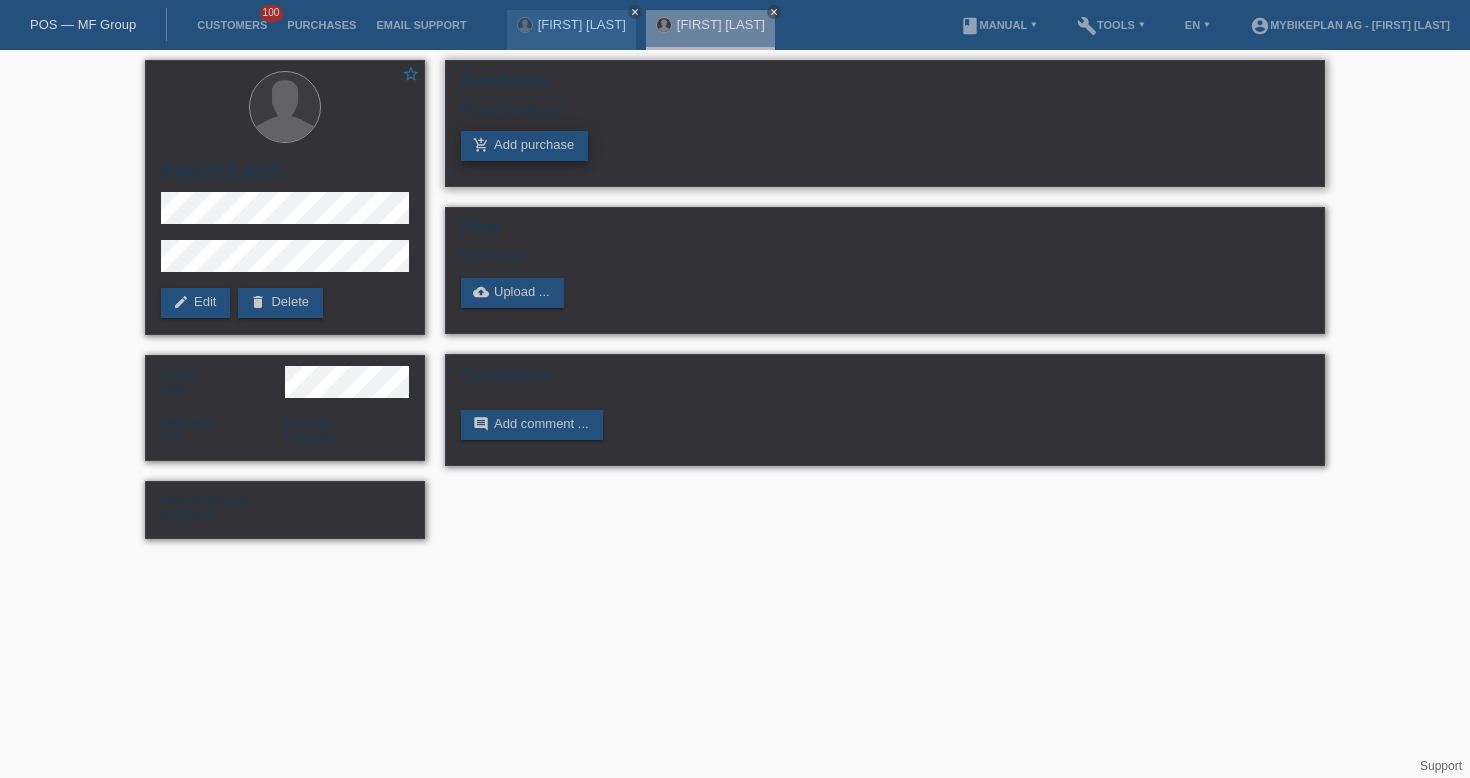 click on "add_shopping_cart" at bounding box center (481, 145) 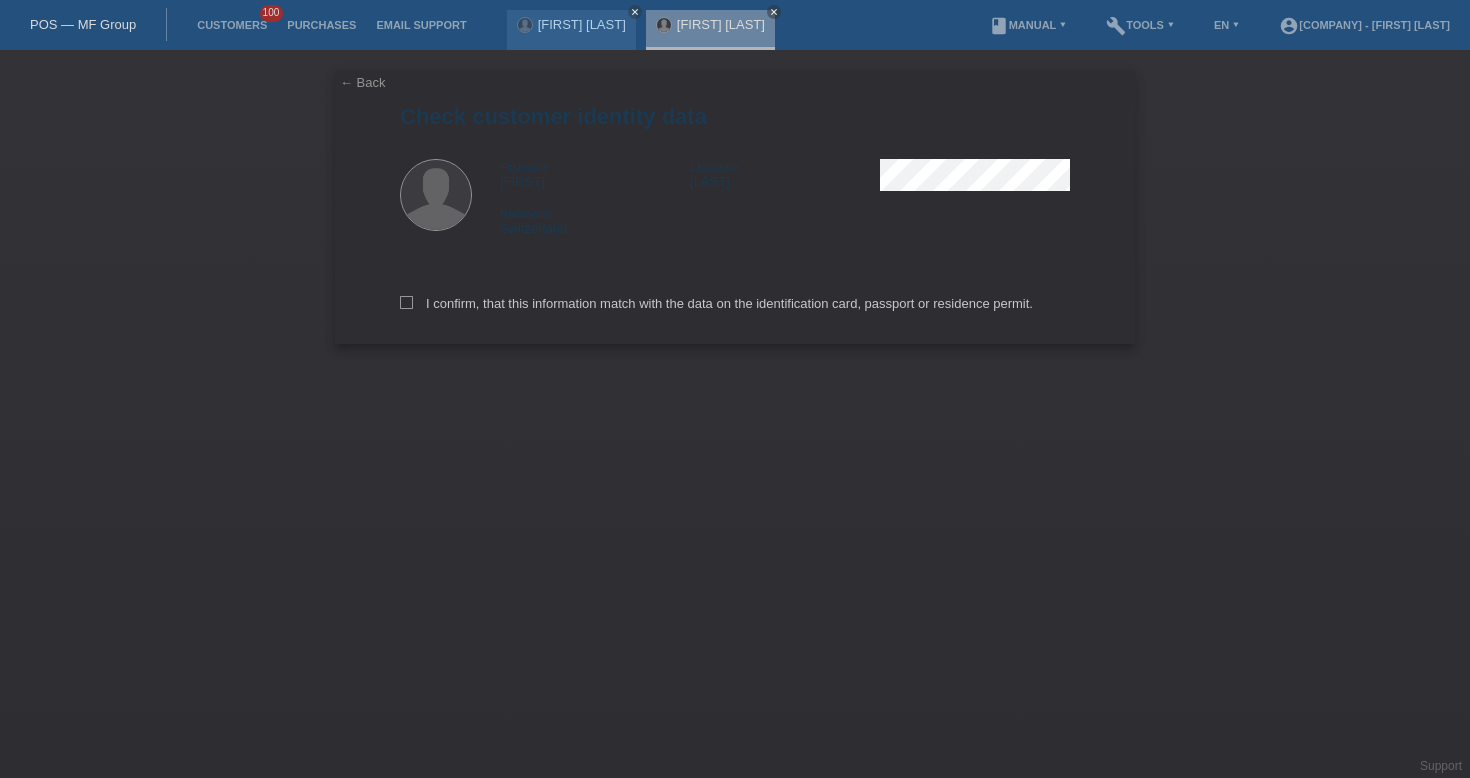 scroll, scrollTop: 0, scrollLeft: 0, axis: both 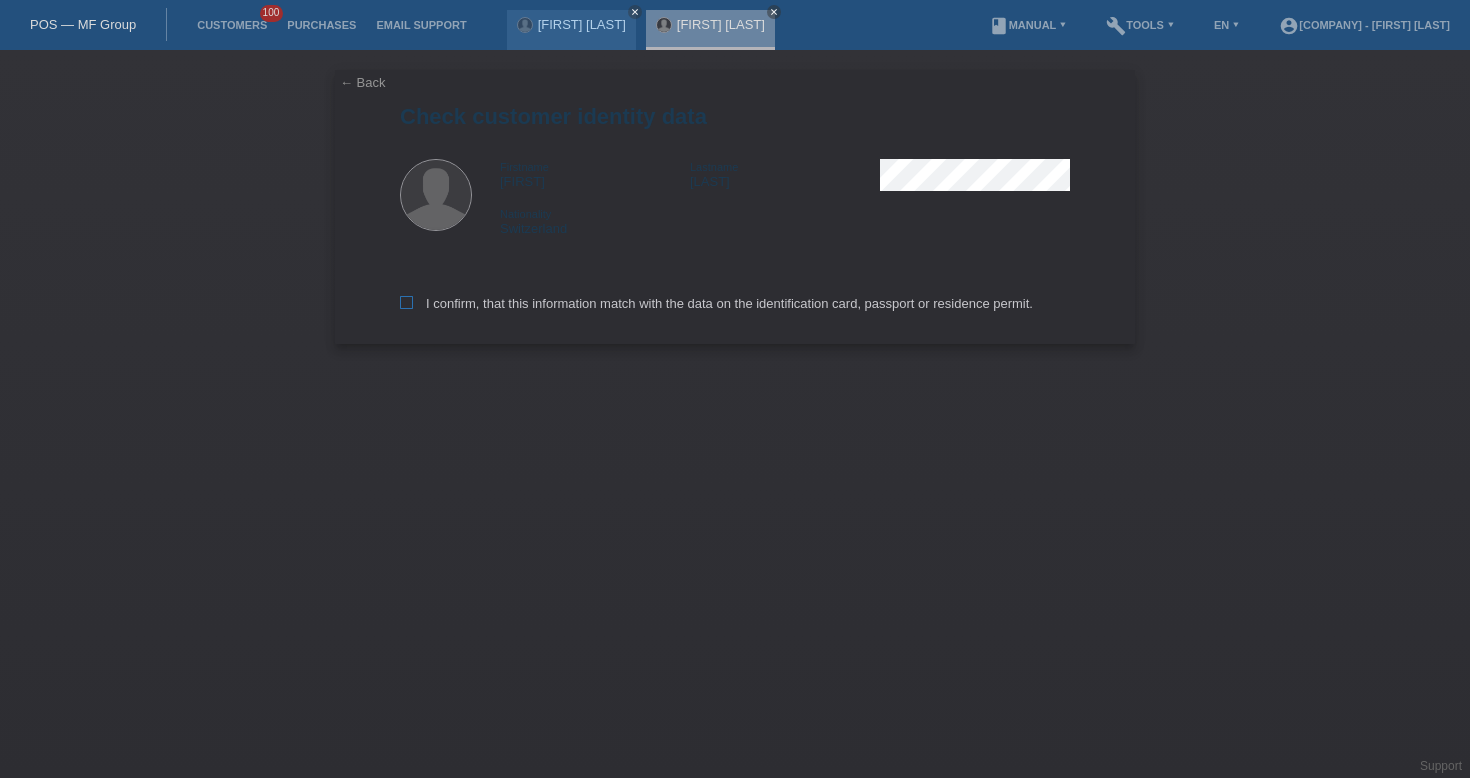 click on "I confirm, that this information match with the data on the identification card, passport or residence permit." at bounding box center [716, 303] 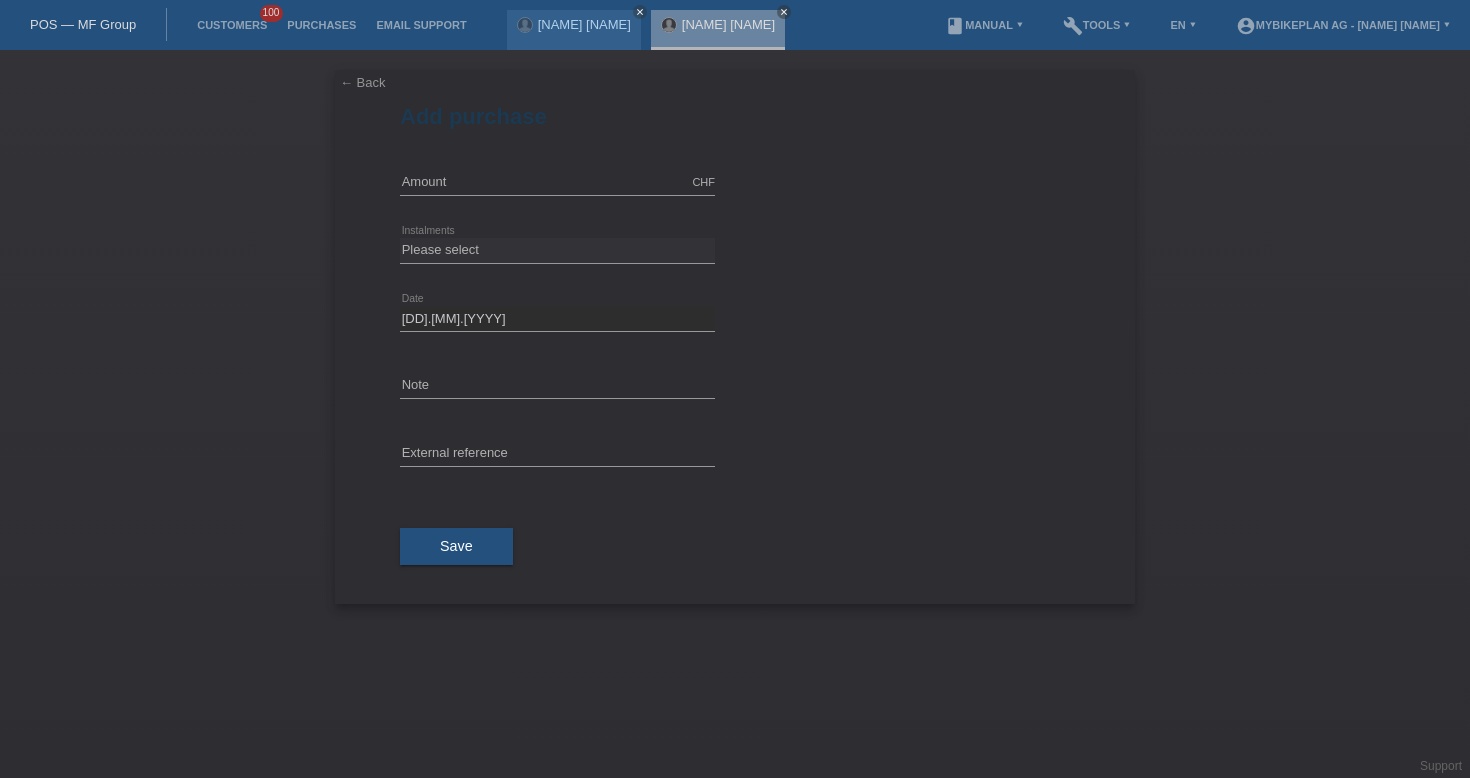 scroll, scrollTop: 0, scrollLeft: 0, axis: both 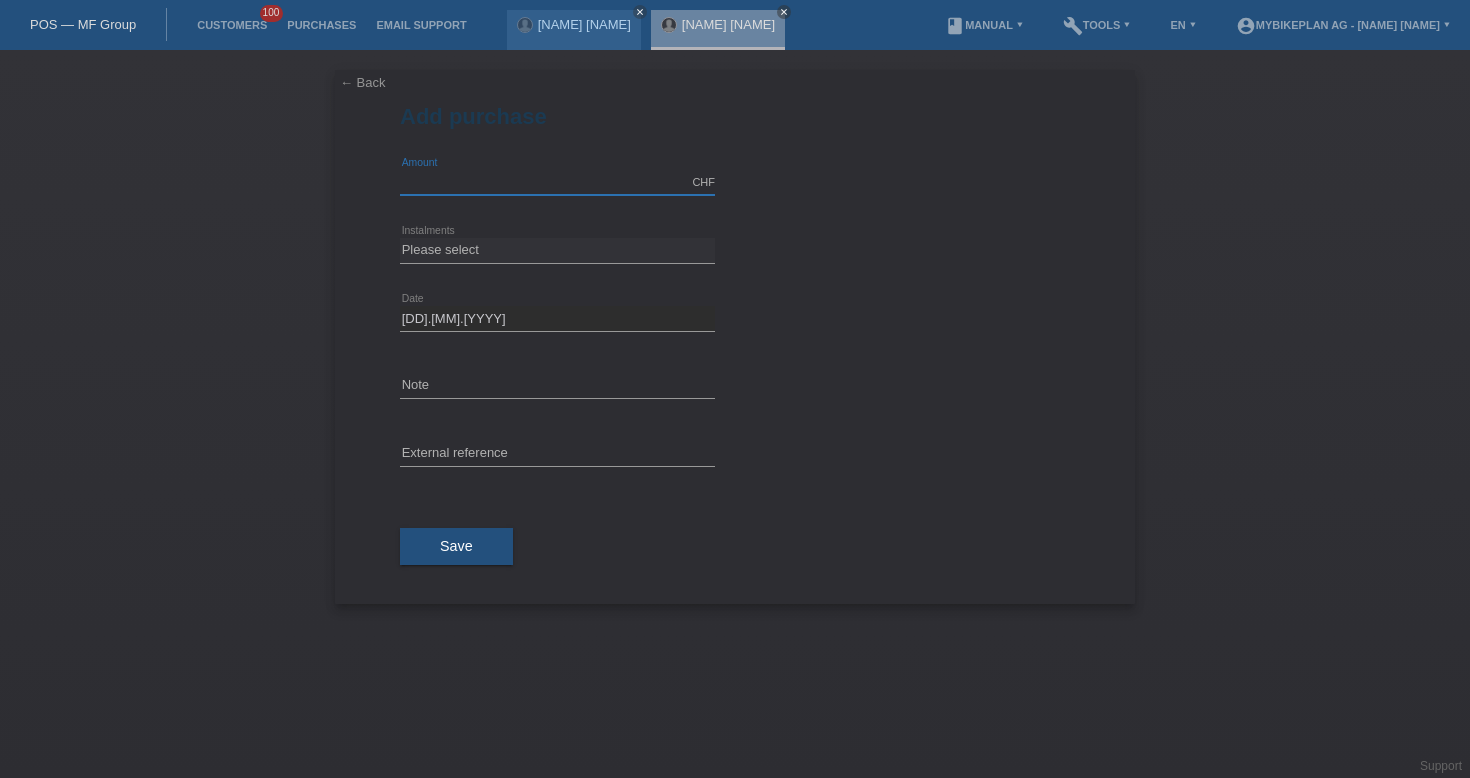 click at bounding box center (557, 182) 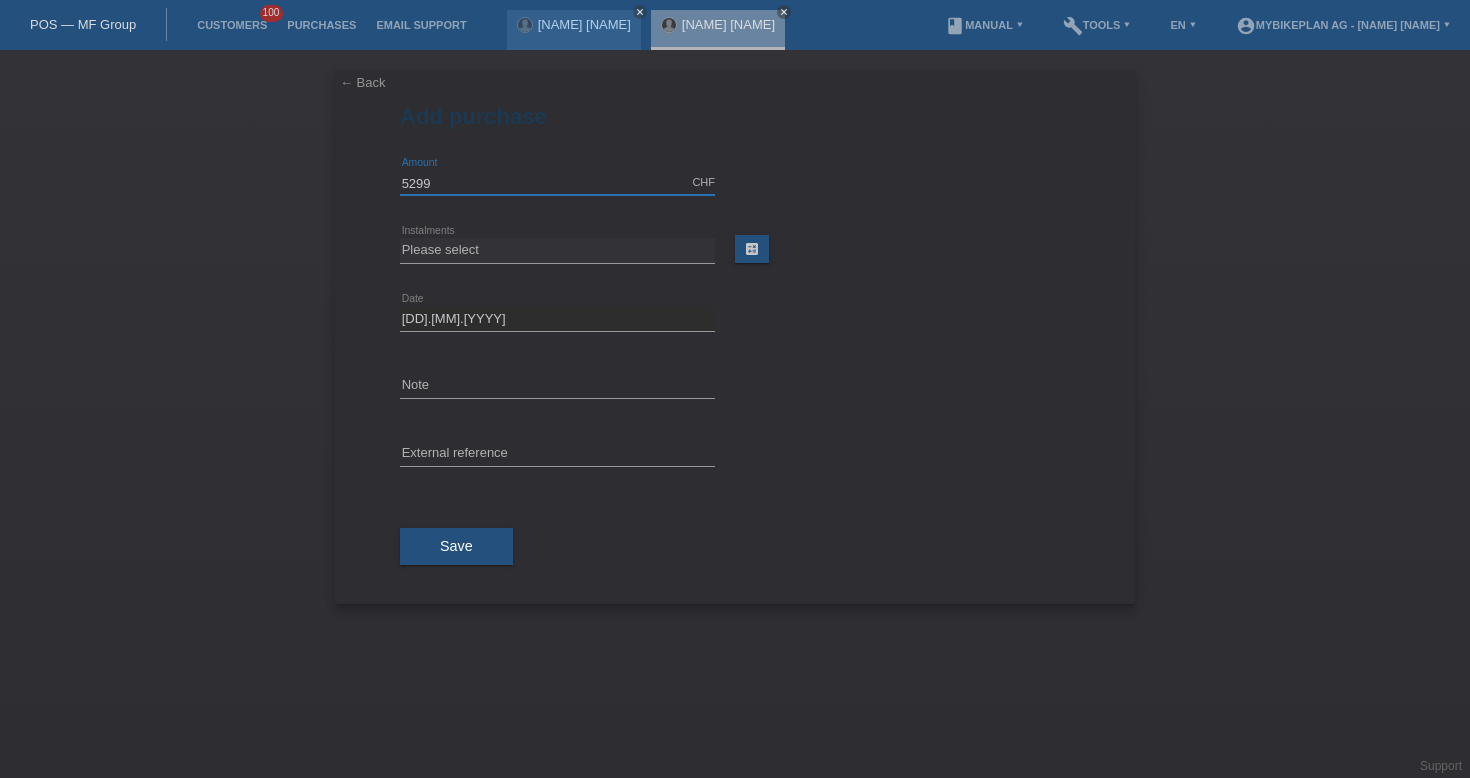 type on "5299.00" 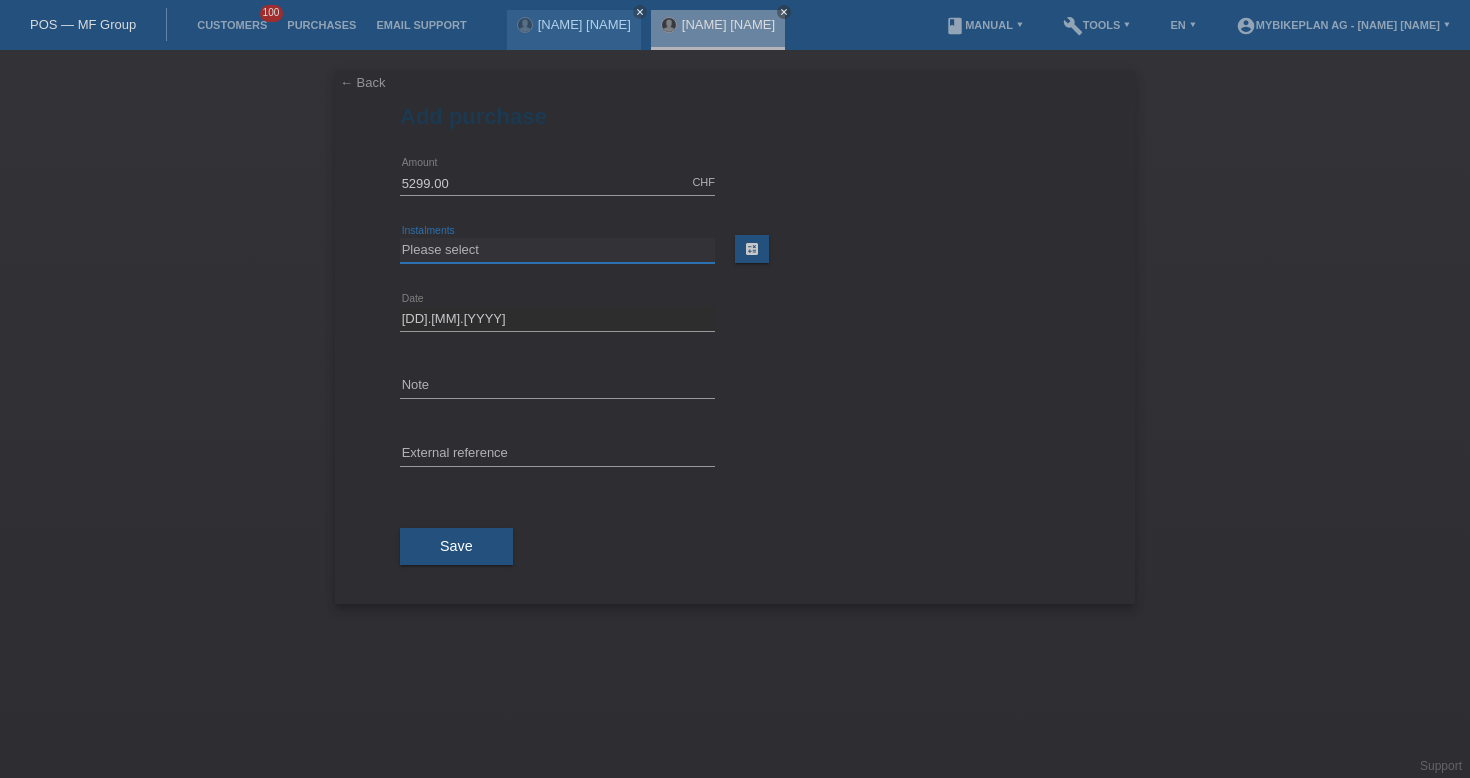 click on "Please select
6 instalments
12 instalments
18 instalments
24 instalments
36 instalments
48 instalments" at bounding box center (557, 250) 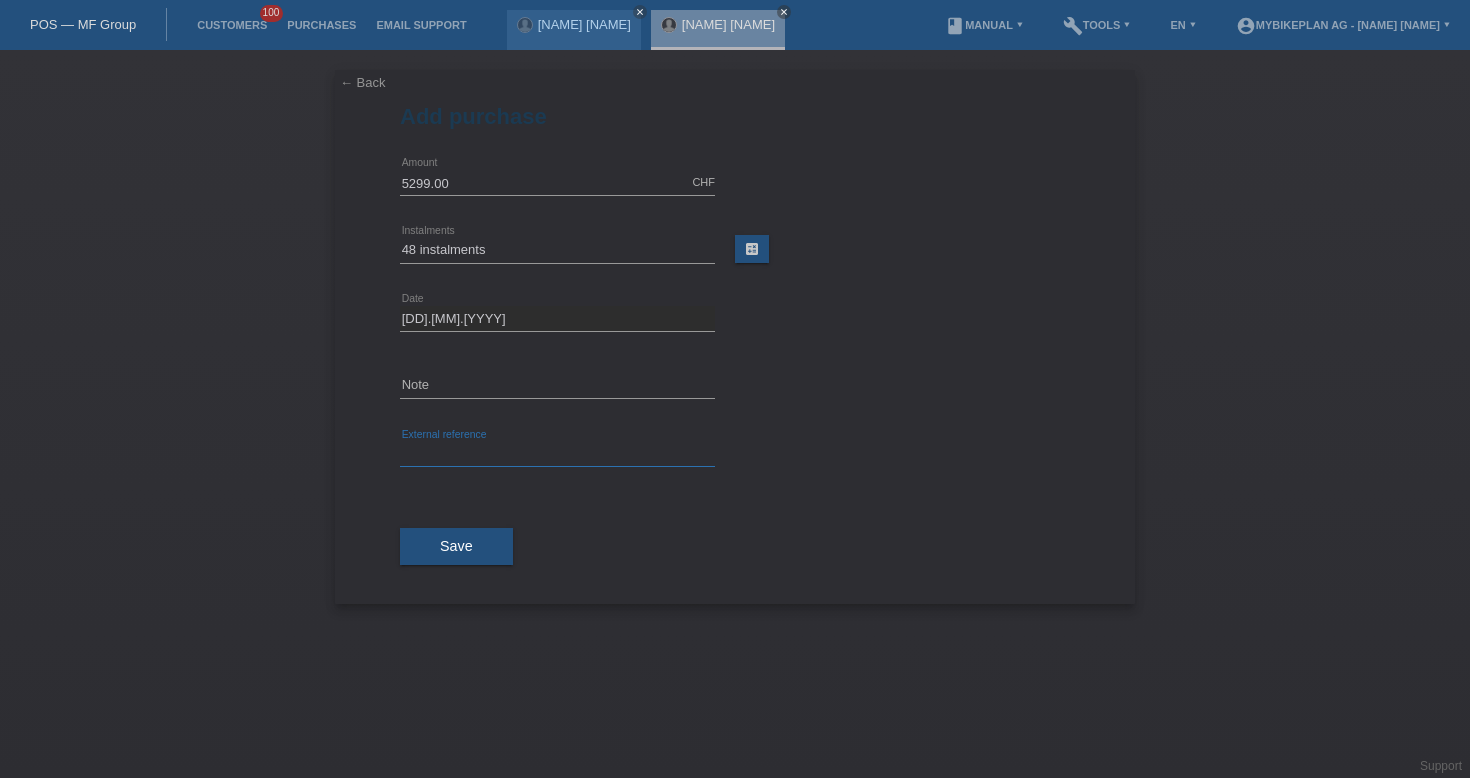 click at bounding box center (557, 454) 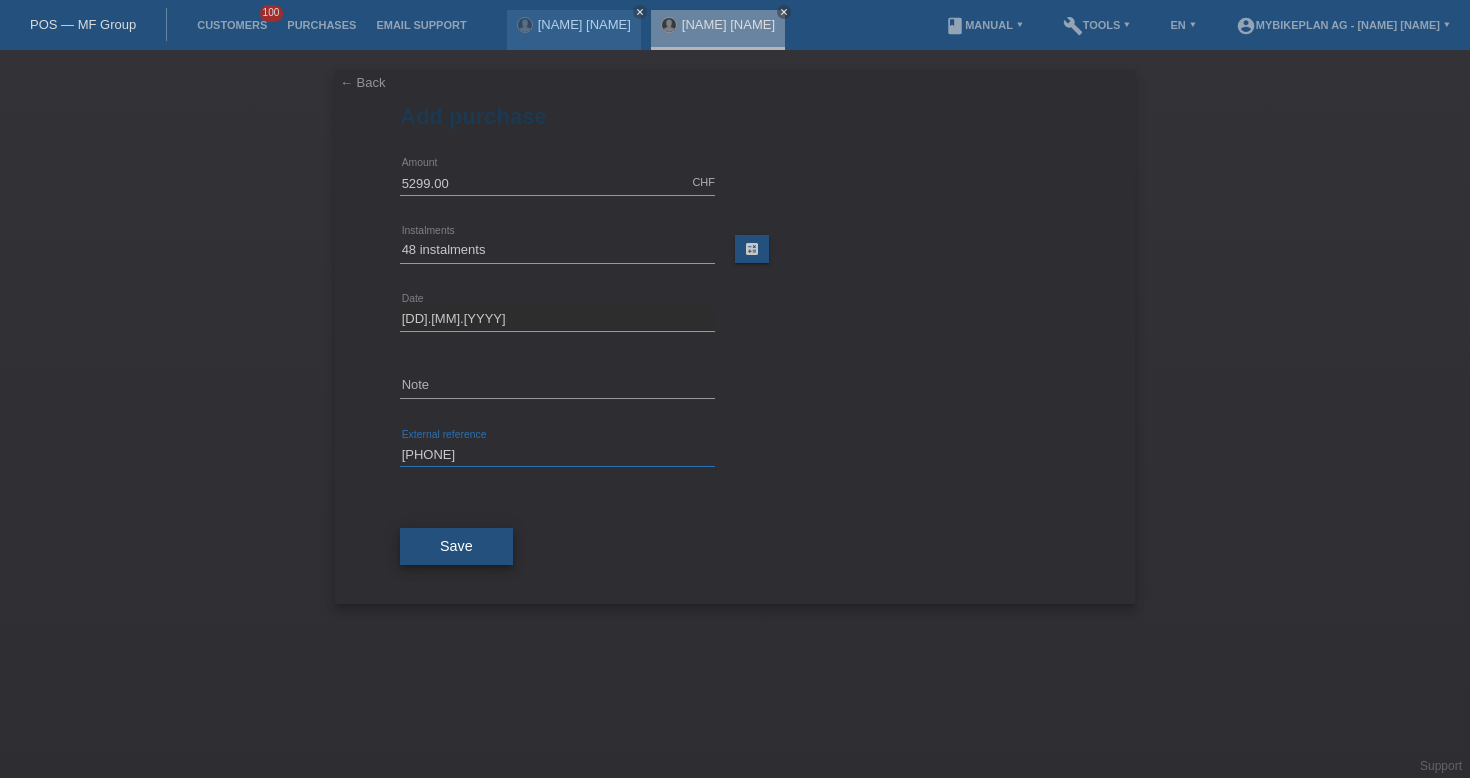 type on "[PHONE]" 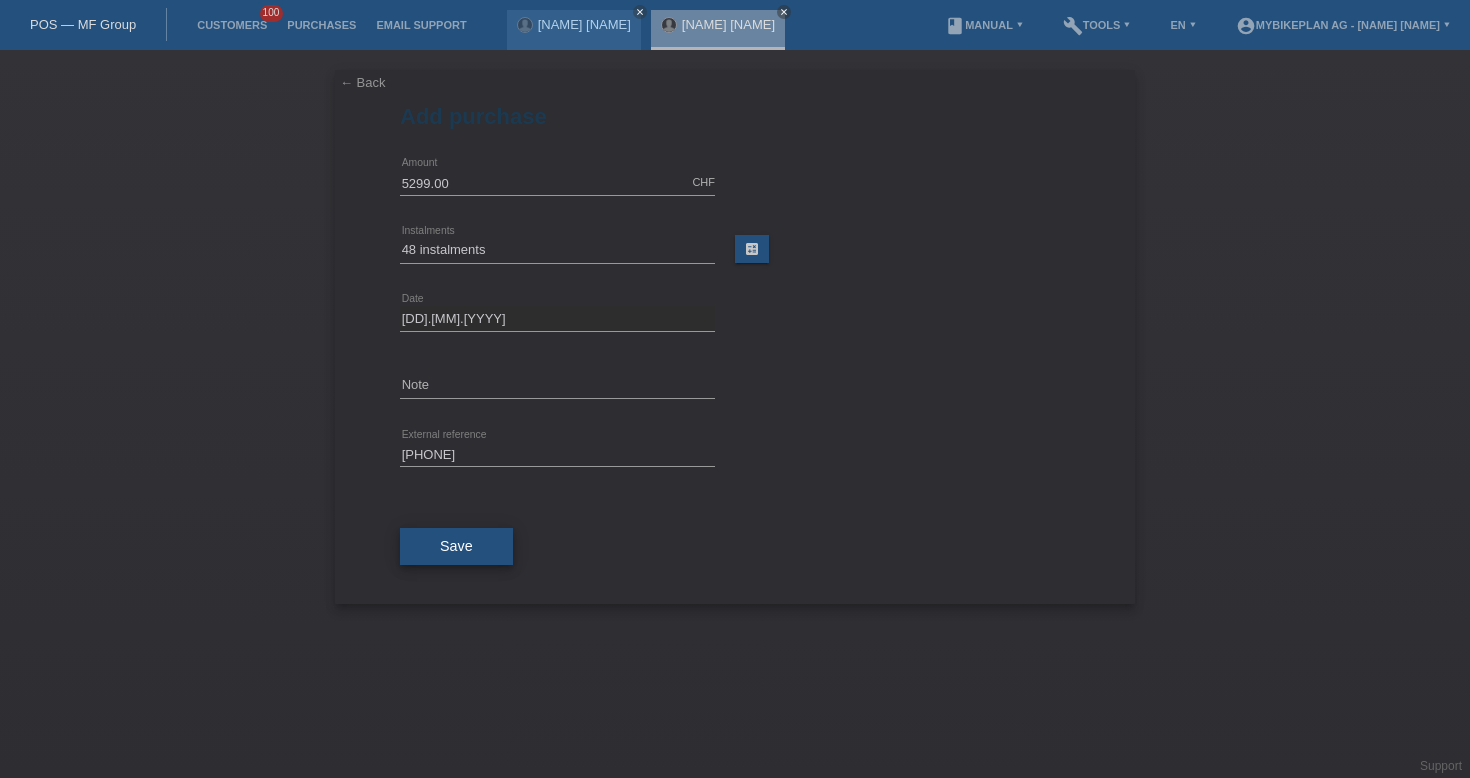 click on "Save" at bounding box center [456, 547] 